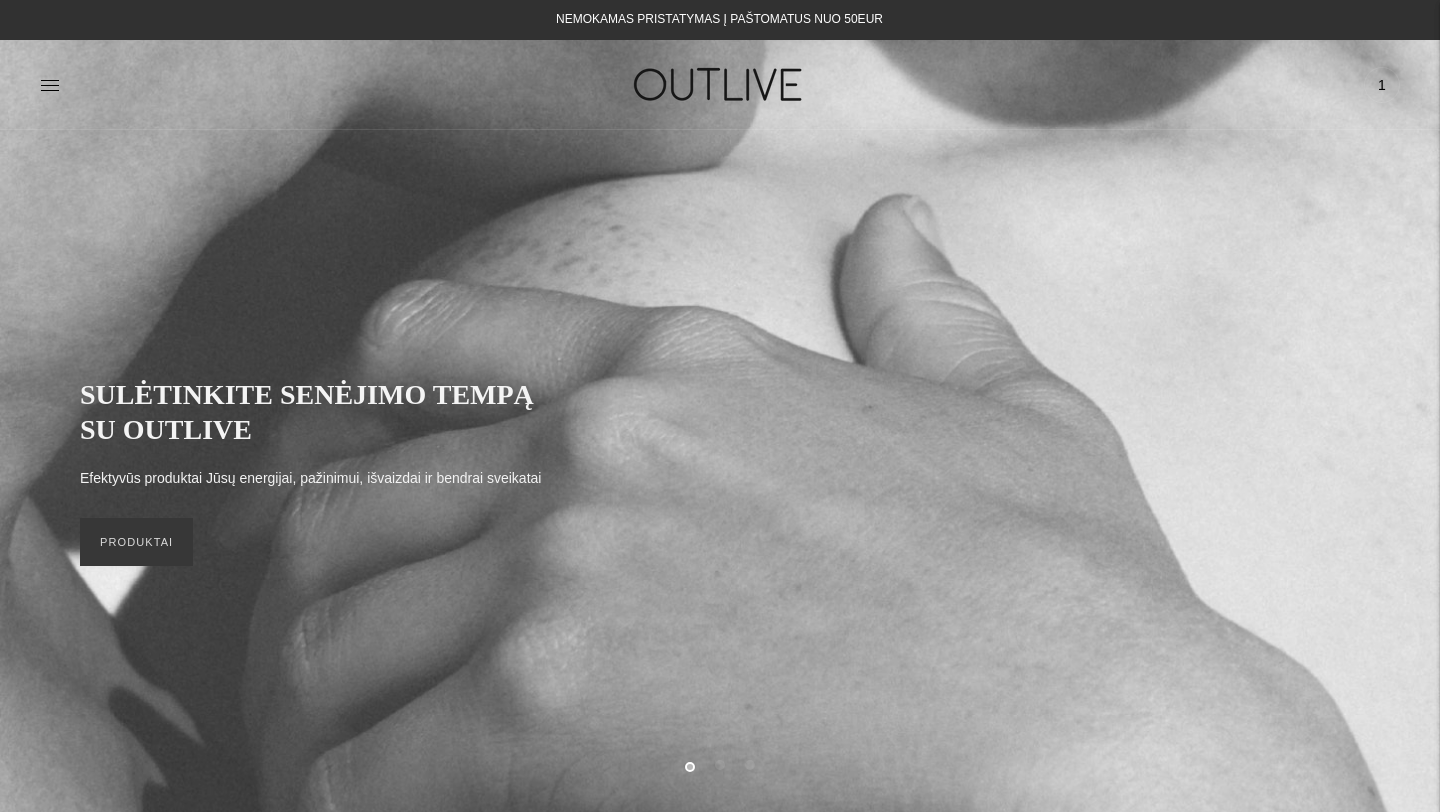 scroll, scrollTop: 0, scrollLeft: 0, axis: both 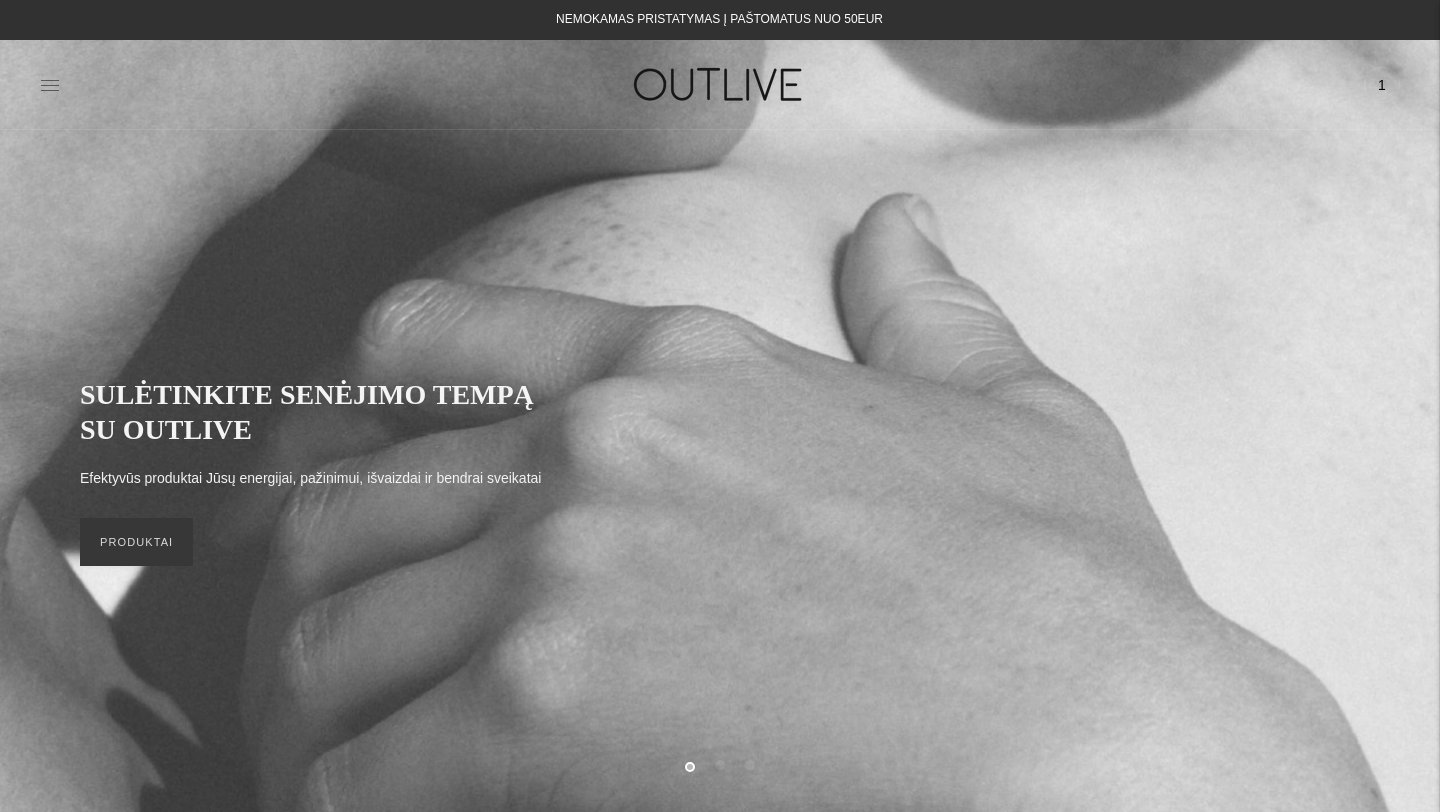click 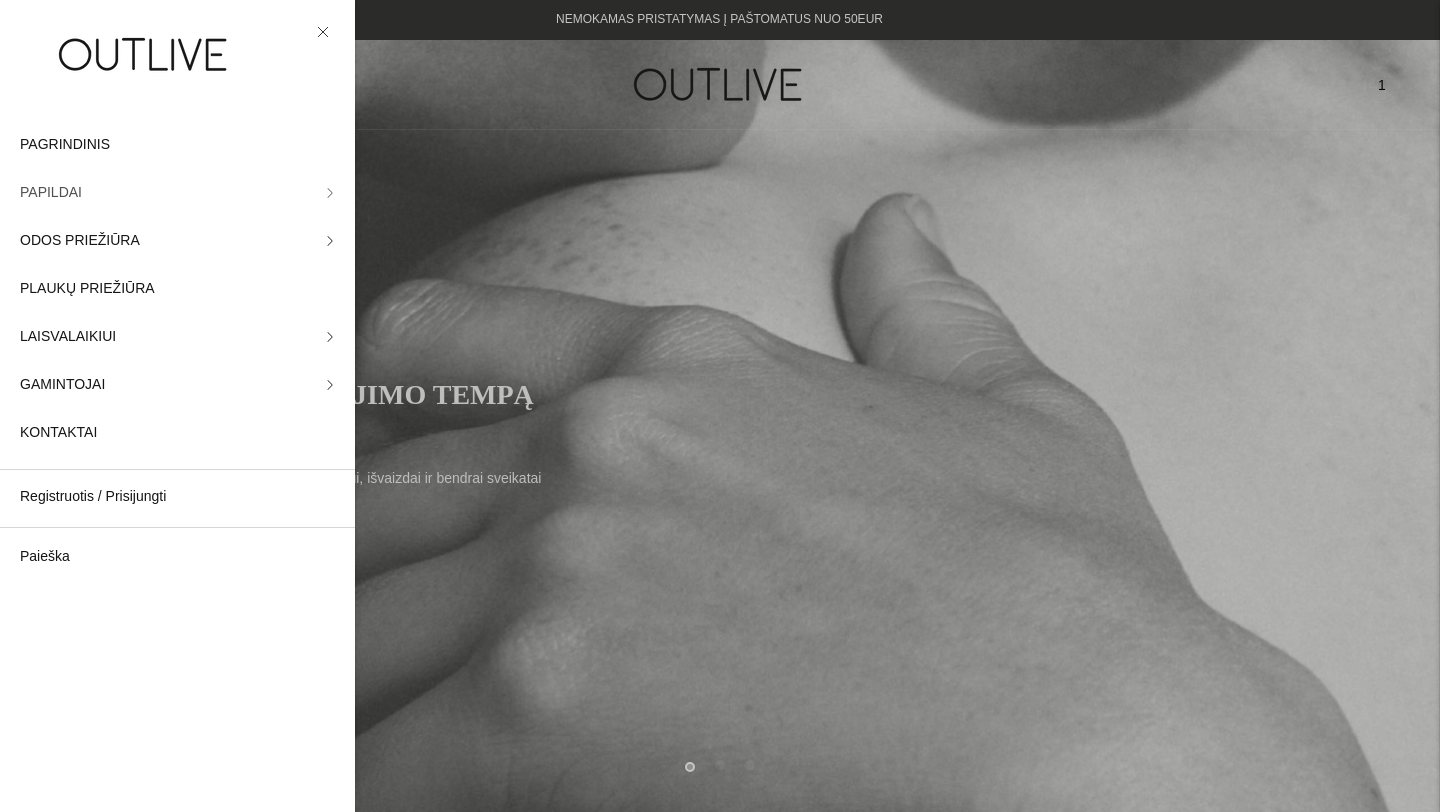 click on "PAPILDAI" 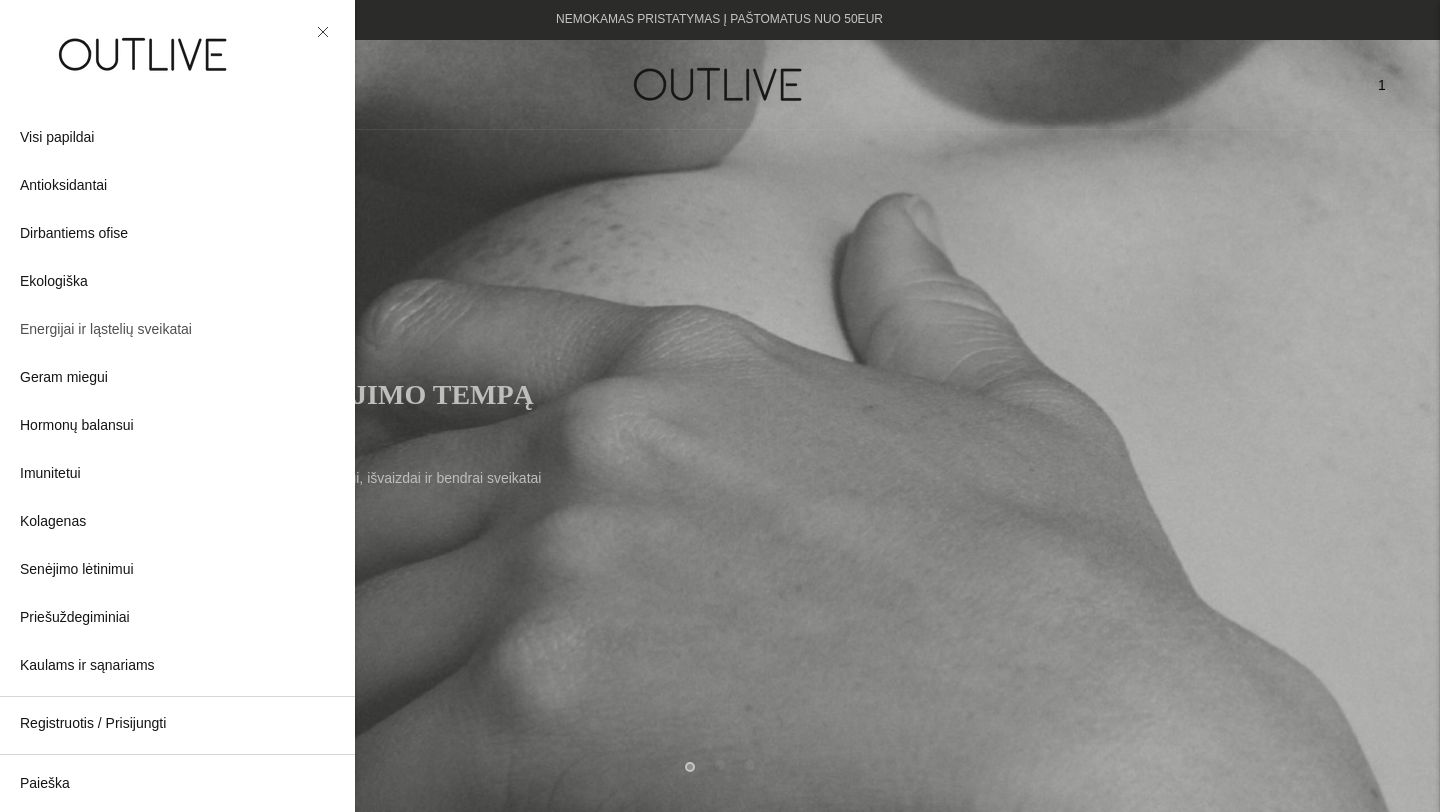 scroll, scrollTop: 91, scrollLeft: 0, axis: vertical 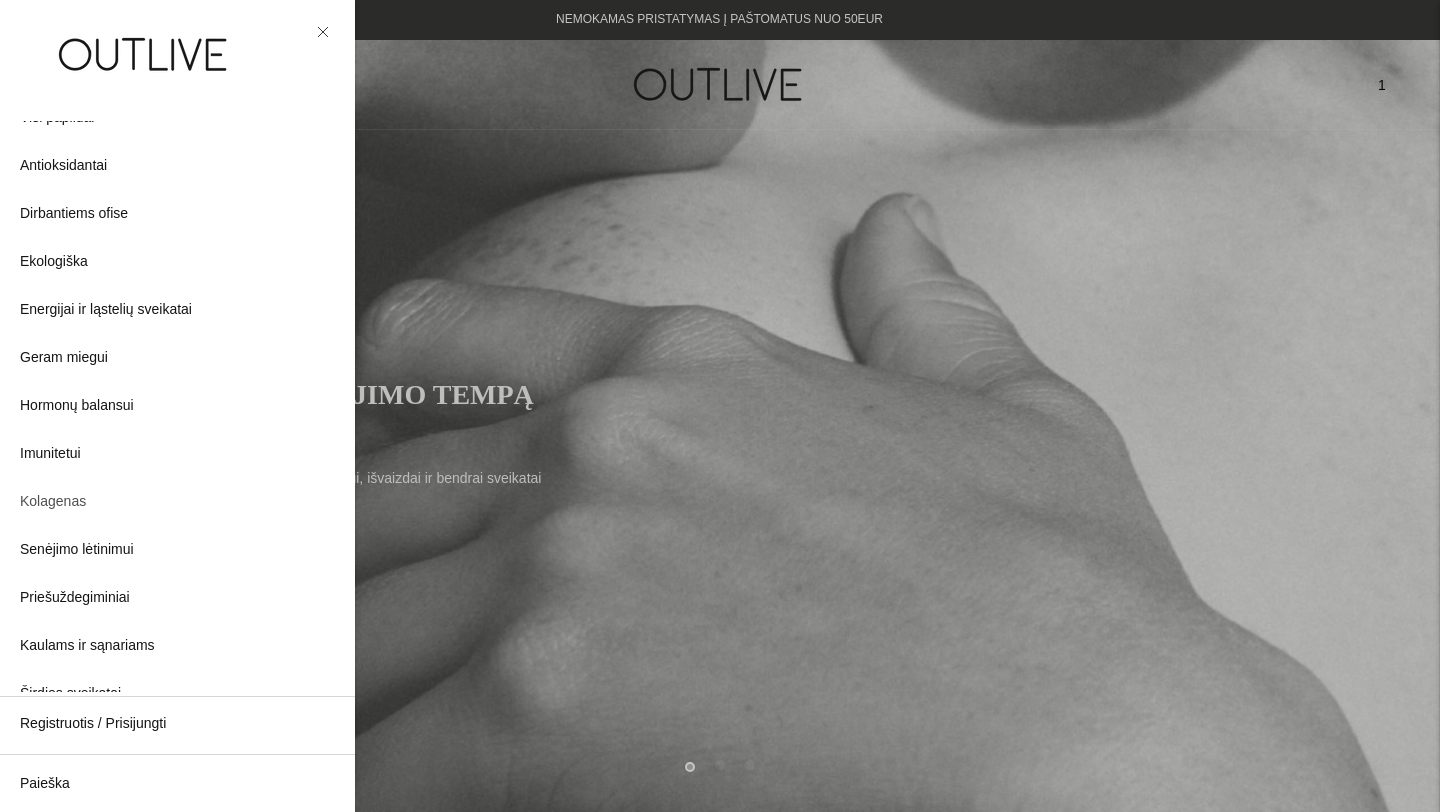 click on "Kolagenas" 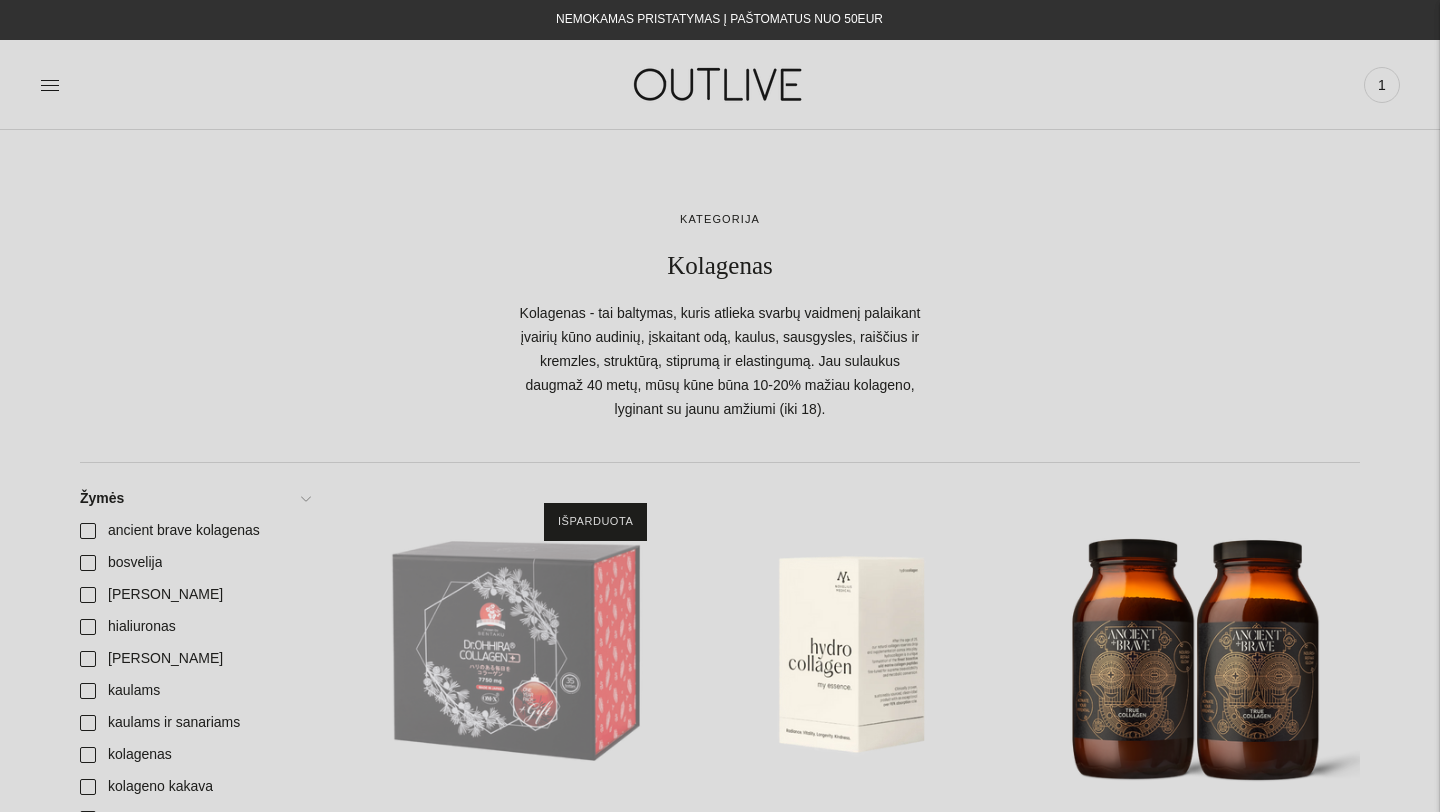 scroll, scrollTop: 0, scrollLeft: 0, axis: both 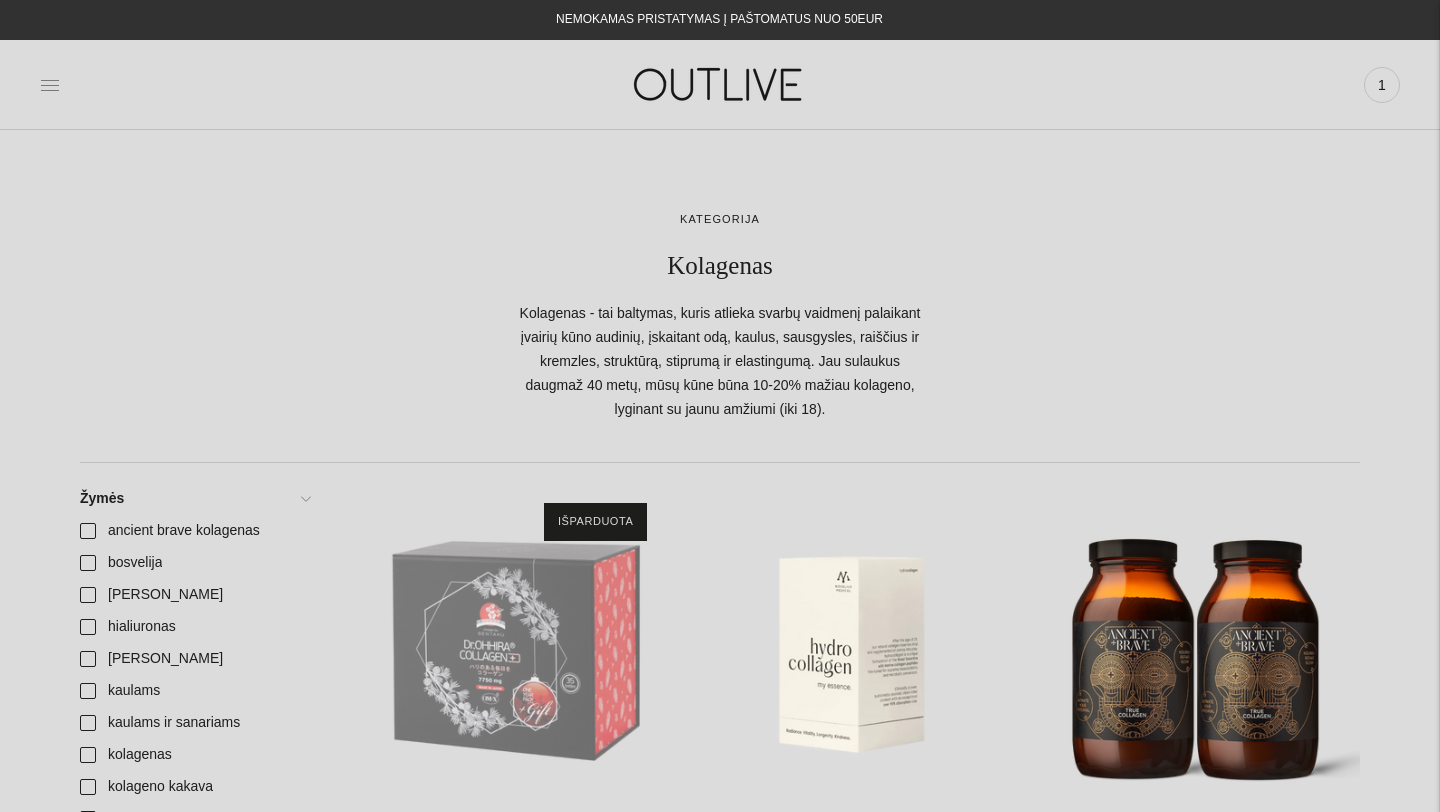 click 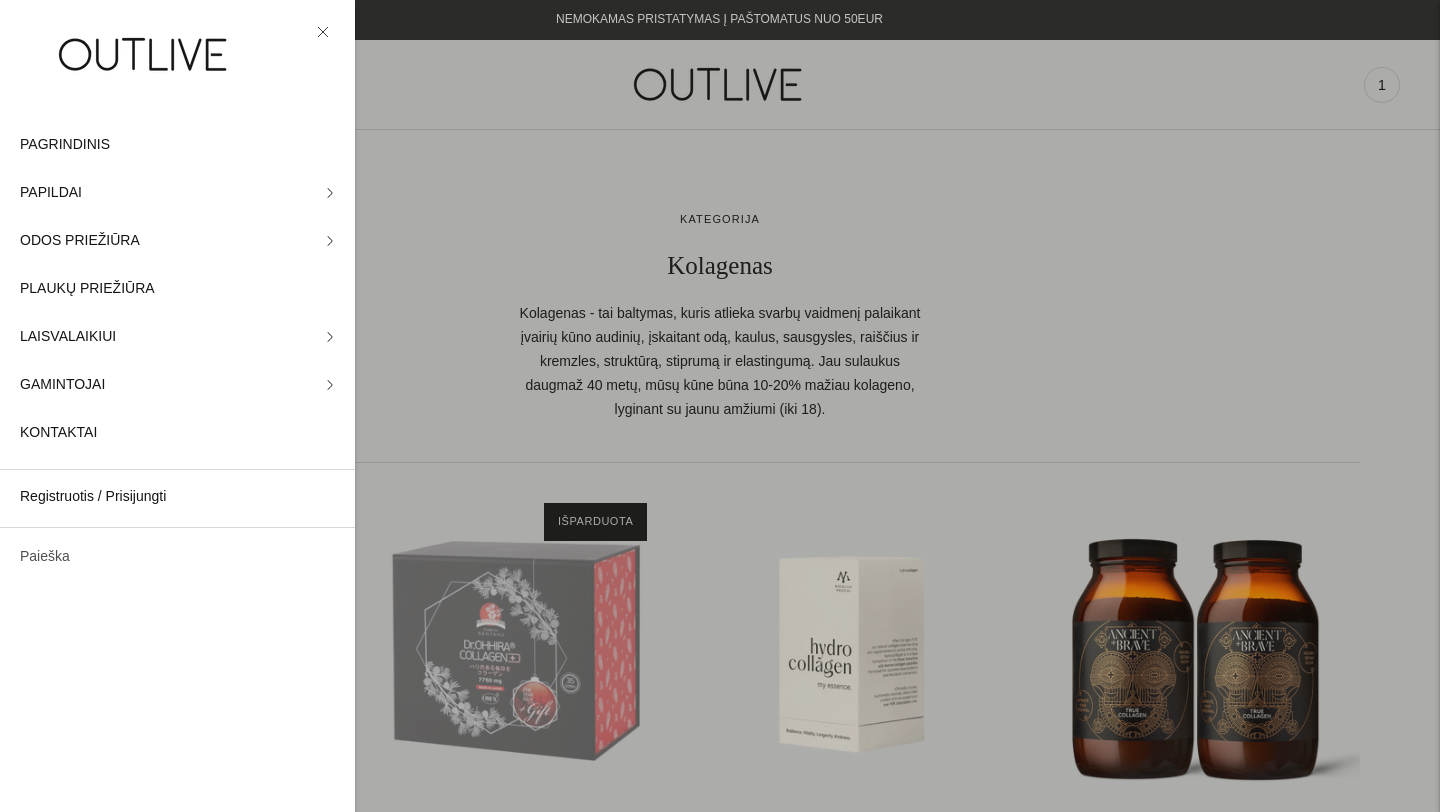 click on "Paieška" at bounding box center [177, 557] 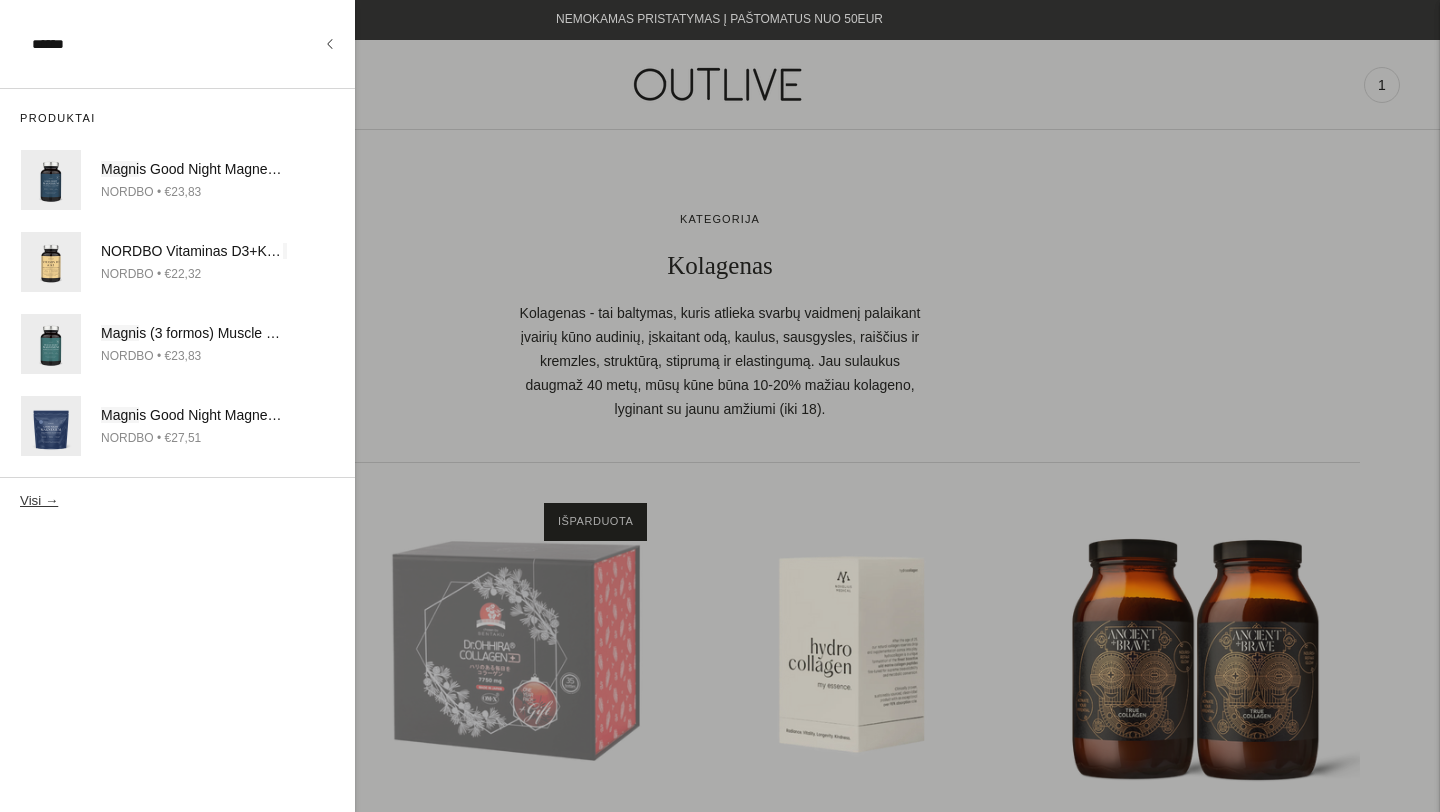 type on "******" 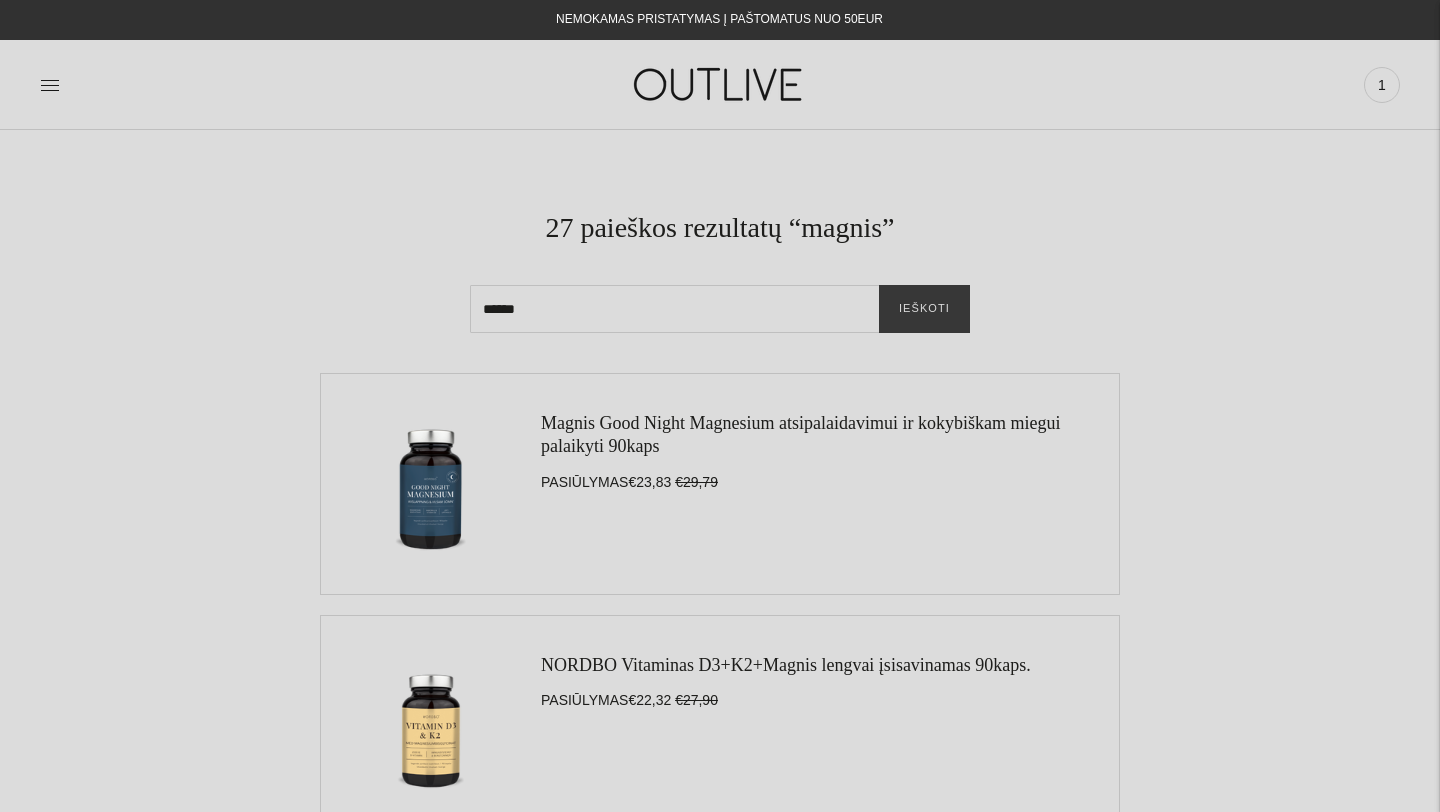 scroll, scrollTop: 0, scrollLeft: 0, axis: both 